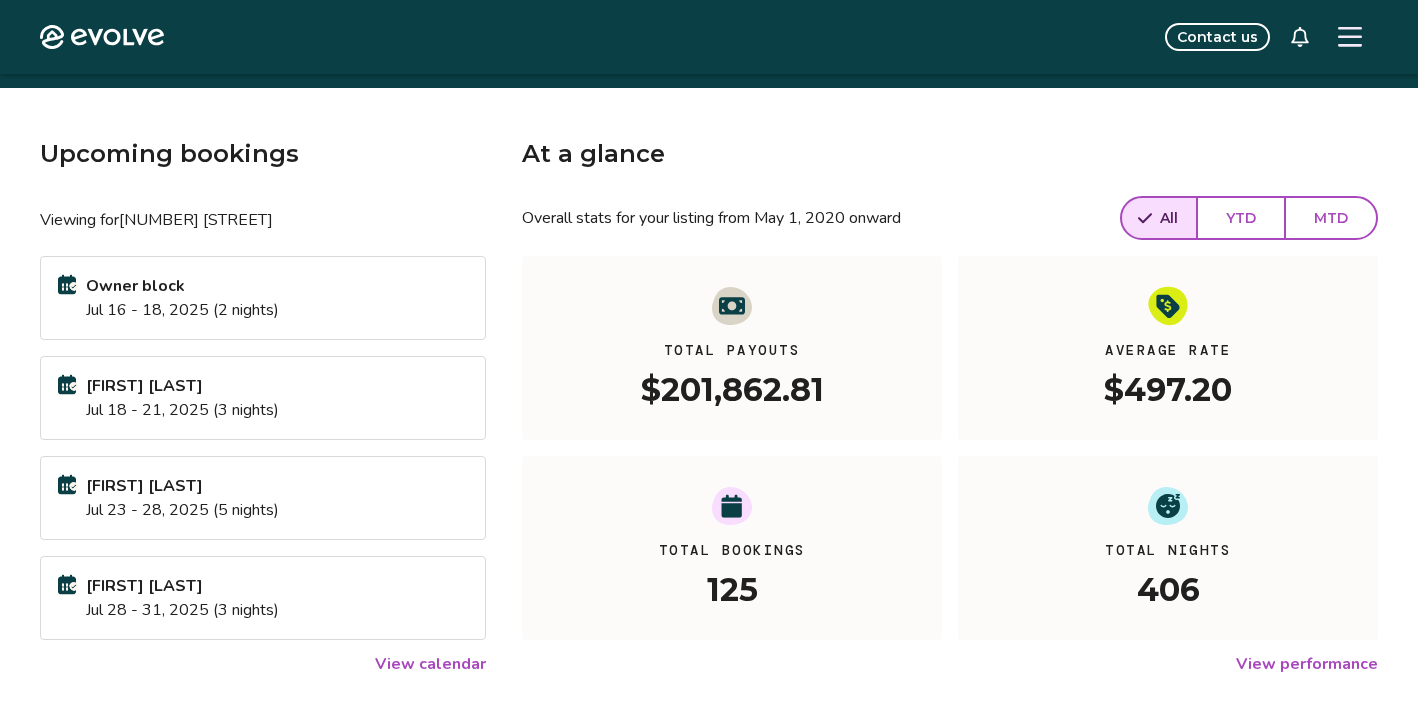 scroll, scrollTop: 0, scrollLeft: 0, axis: both 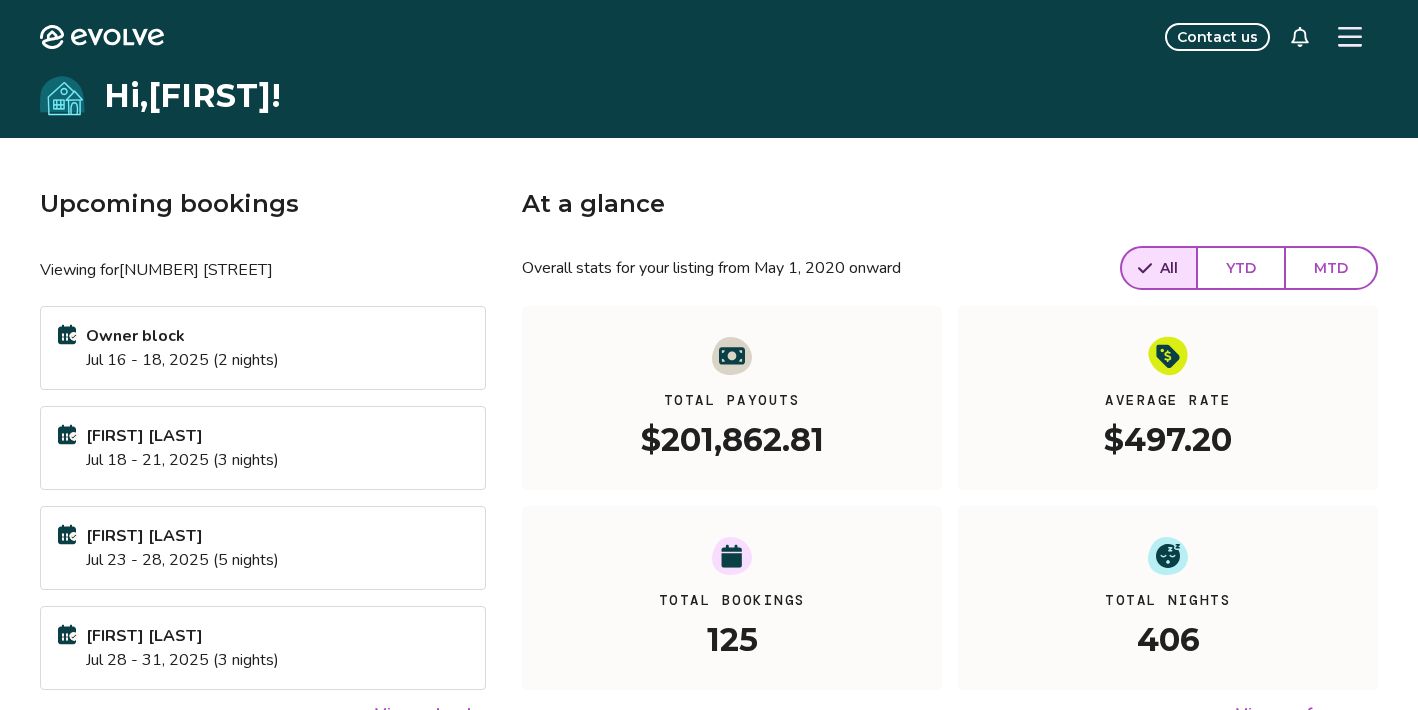 click 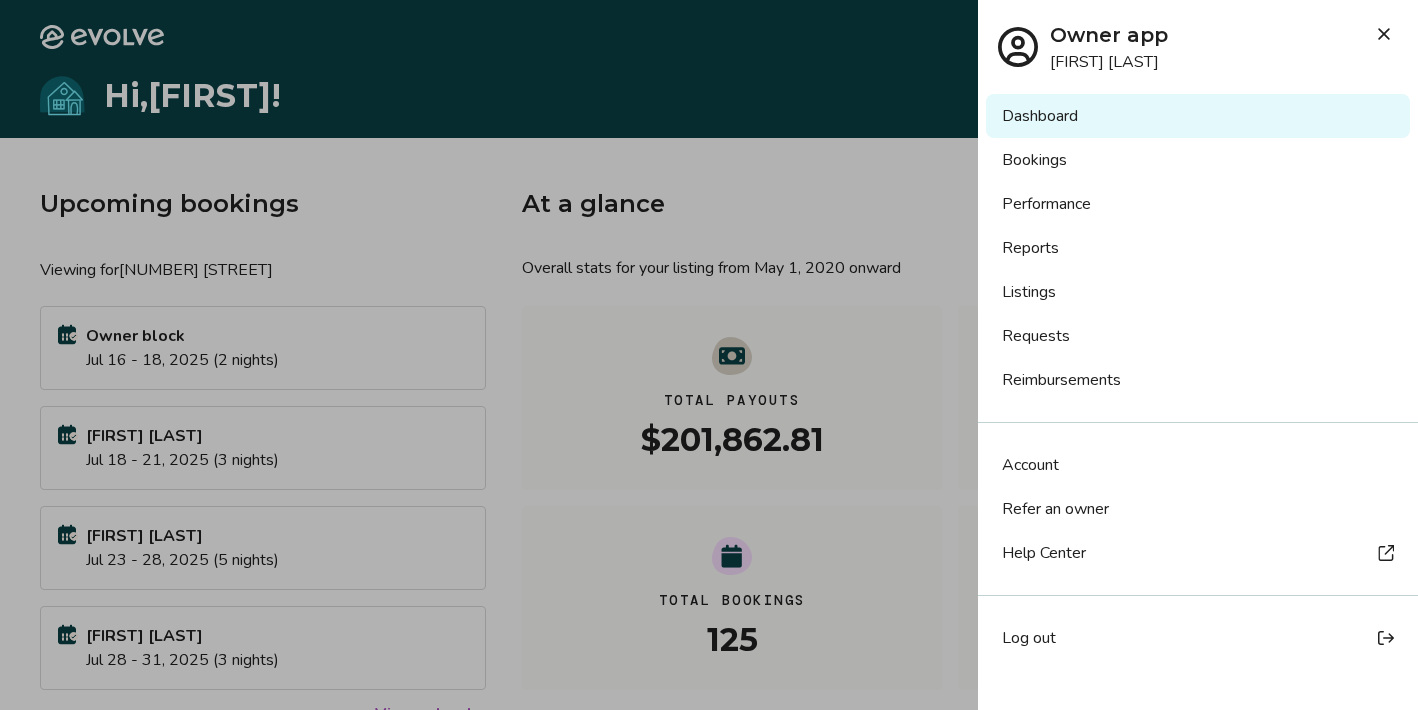 click on "Reports" at bounding box center [1198, 248] 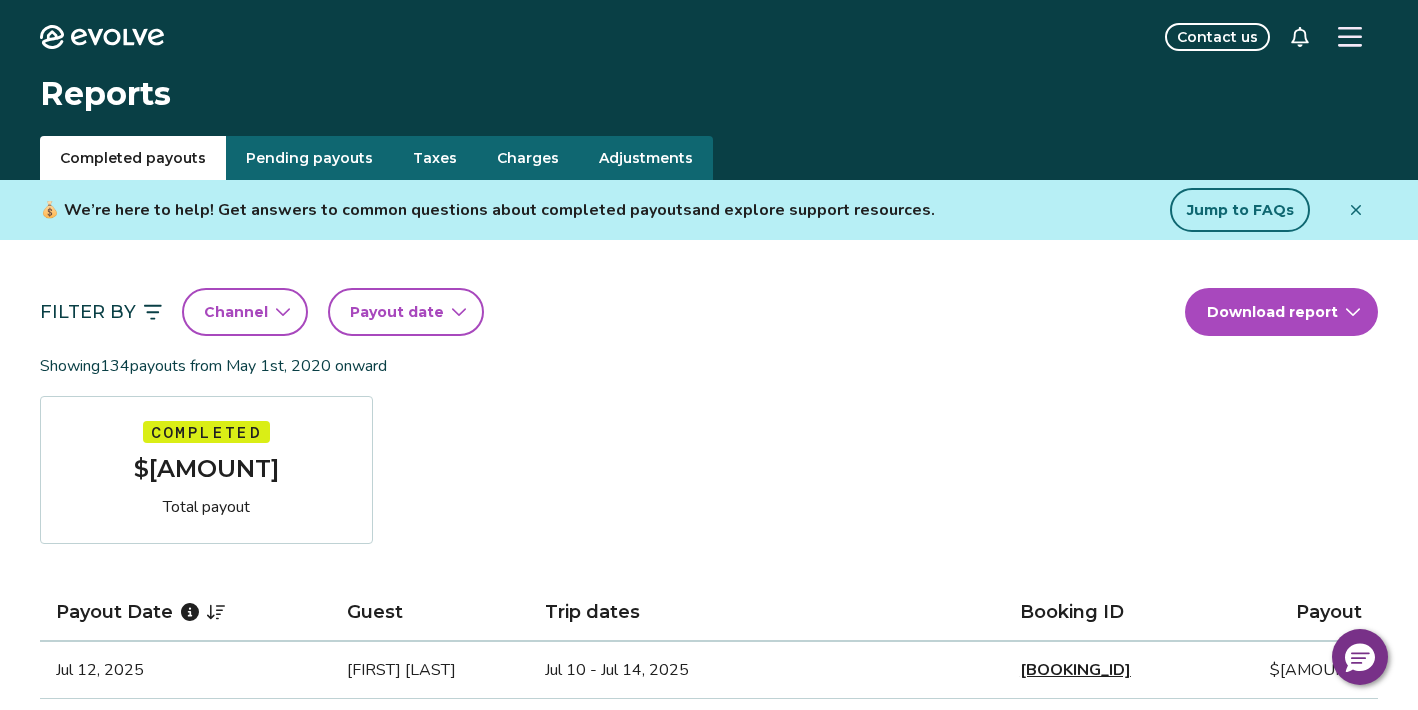 scroll, scrollTop: 0, scrollLeft: 0, axis: both 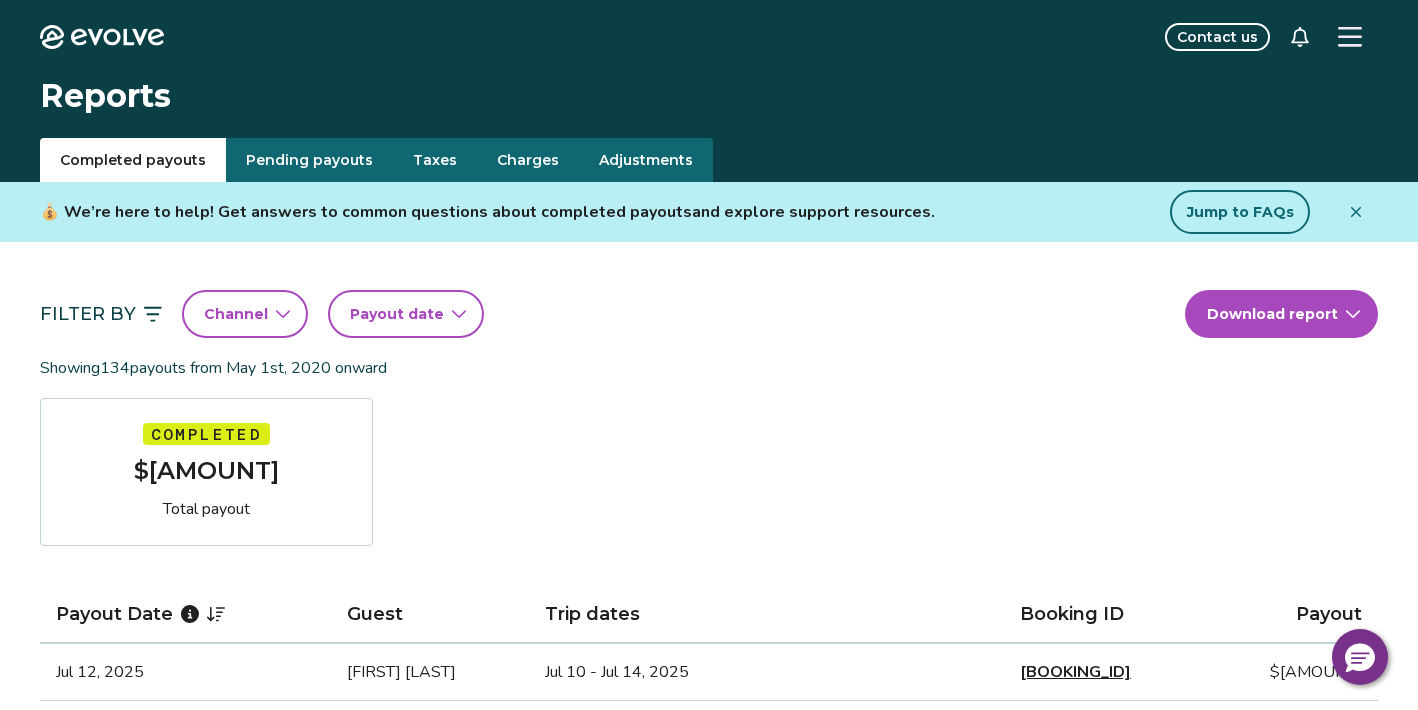 click 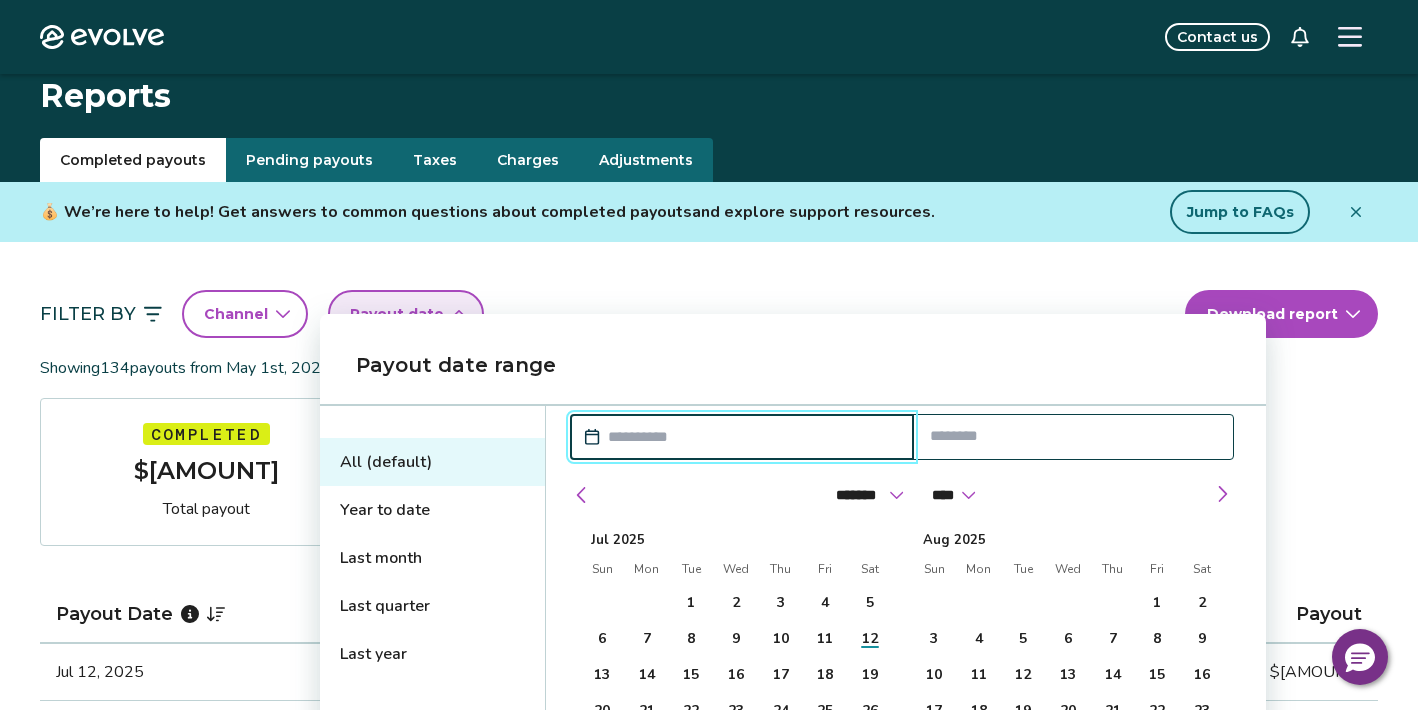 scroll, scrollTop: 45, scrollLeft: 0, axis: vertical 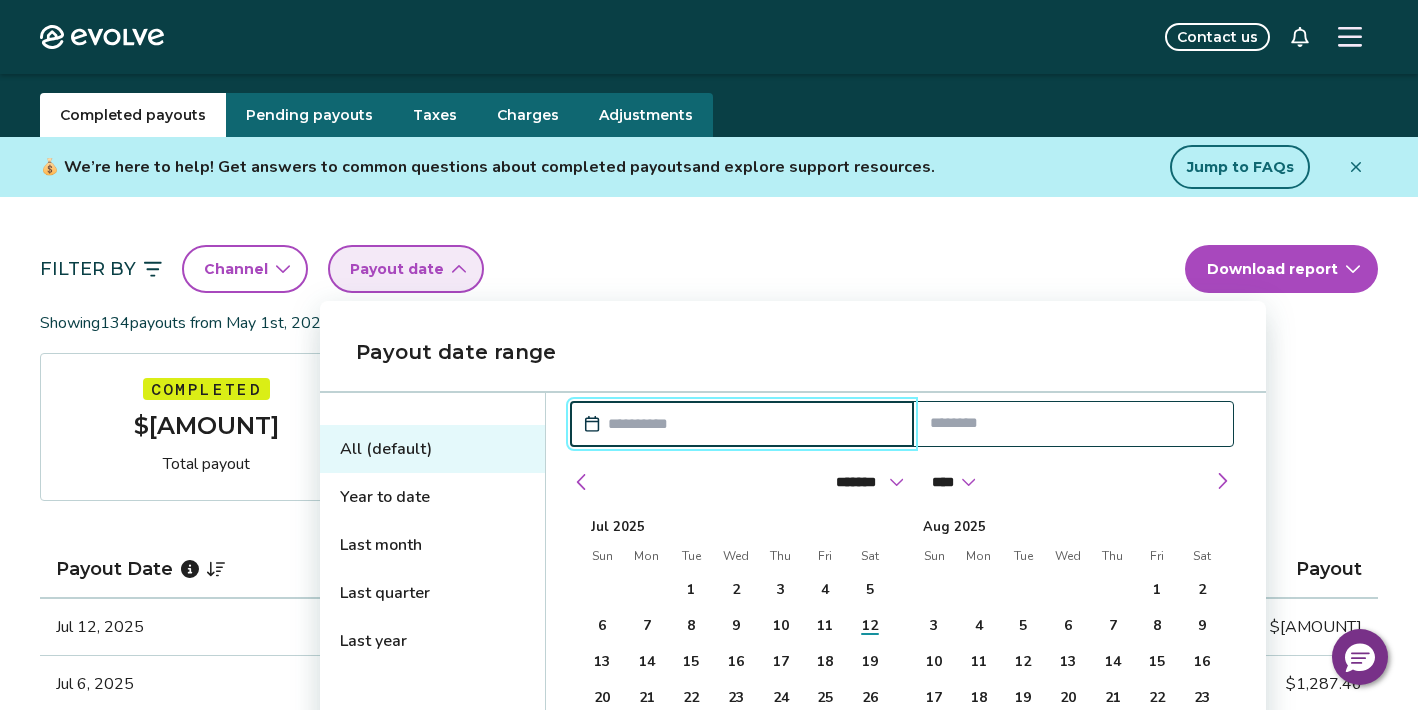 click at bounding box center [752, 424] 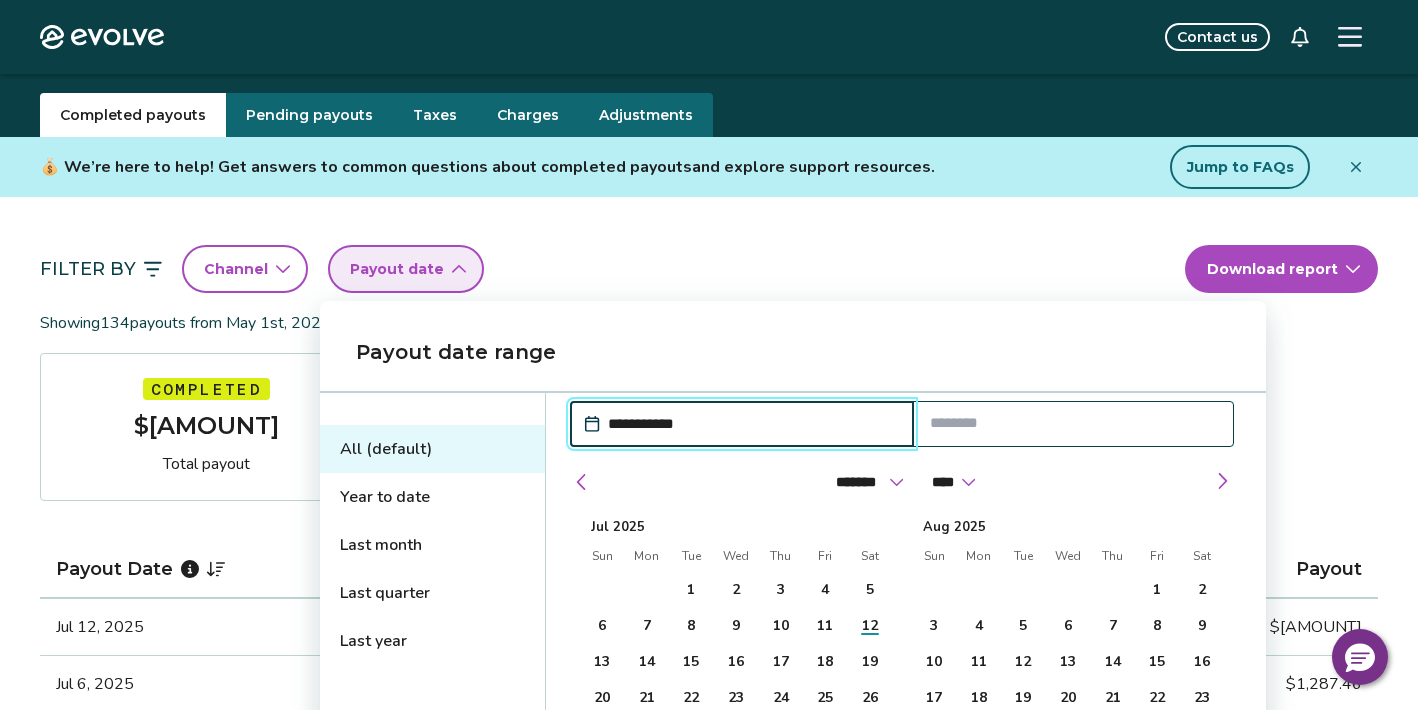 type on "**********" 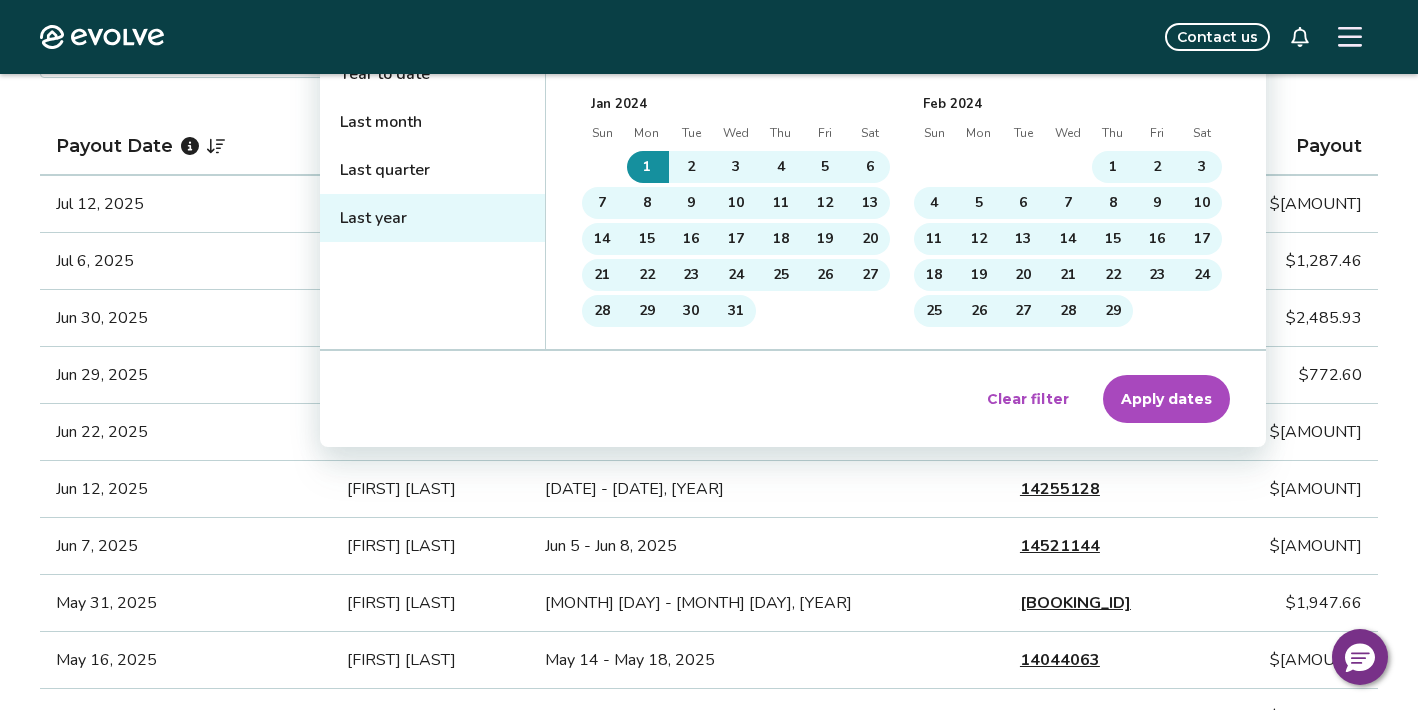 scroll, scrollTop: 469, scrollLeft: 0, axis: vertical 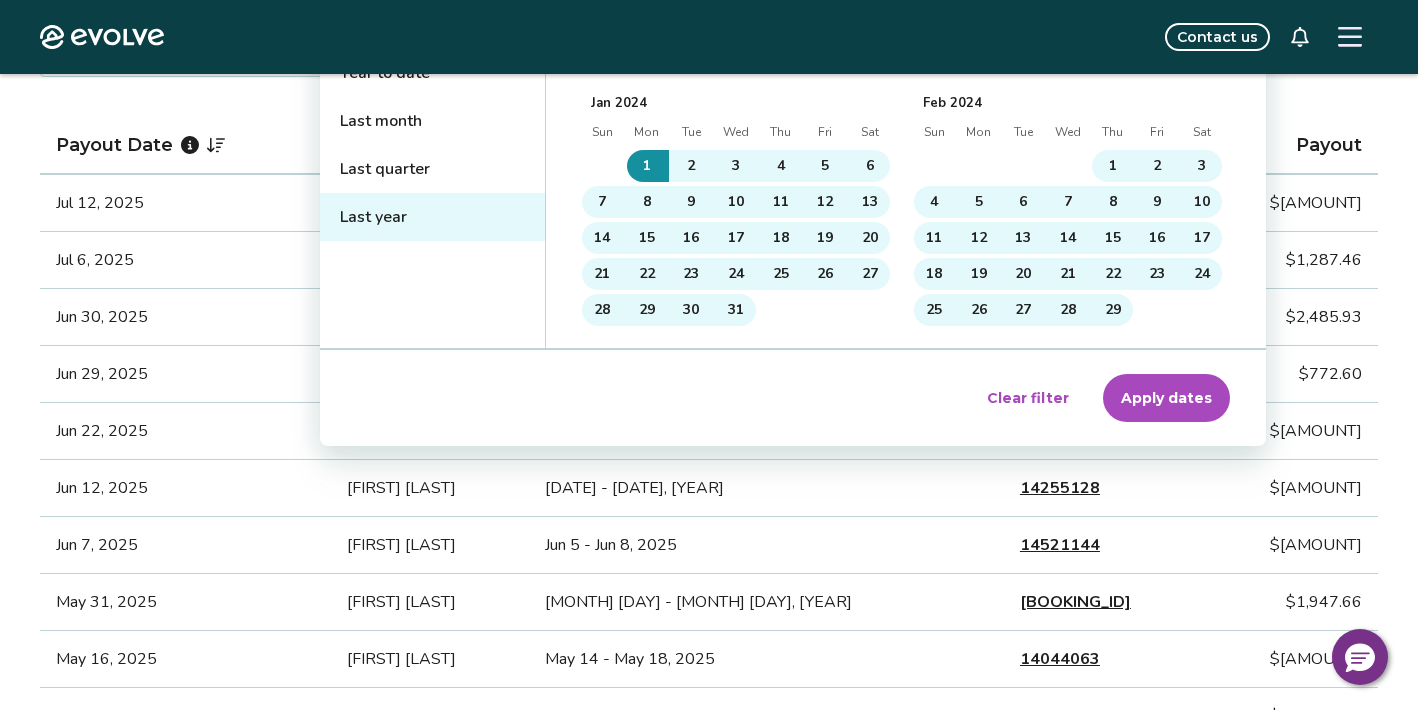click on "Apply dates" at bounding box center (1166, 398) 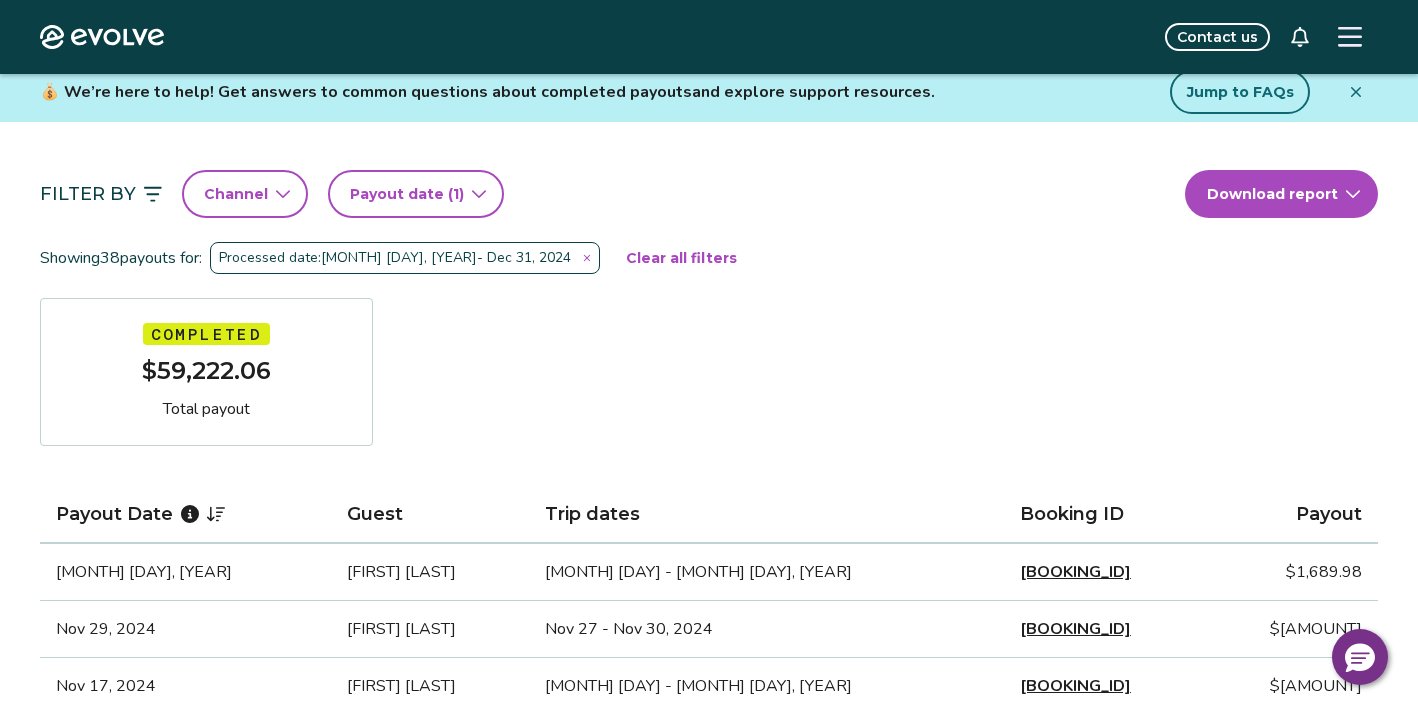 scroll, scrollTop: 0, scrollLeft: 0, axis: both 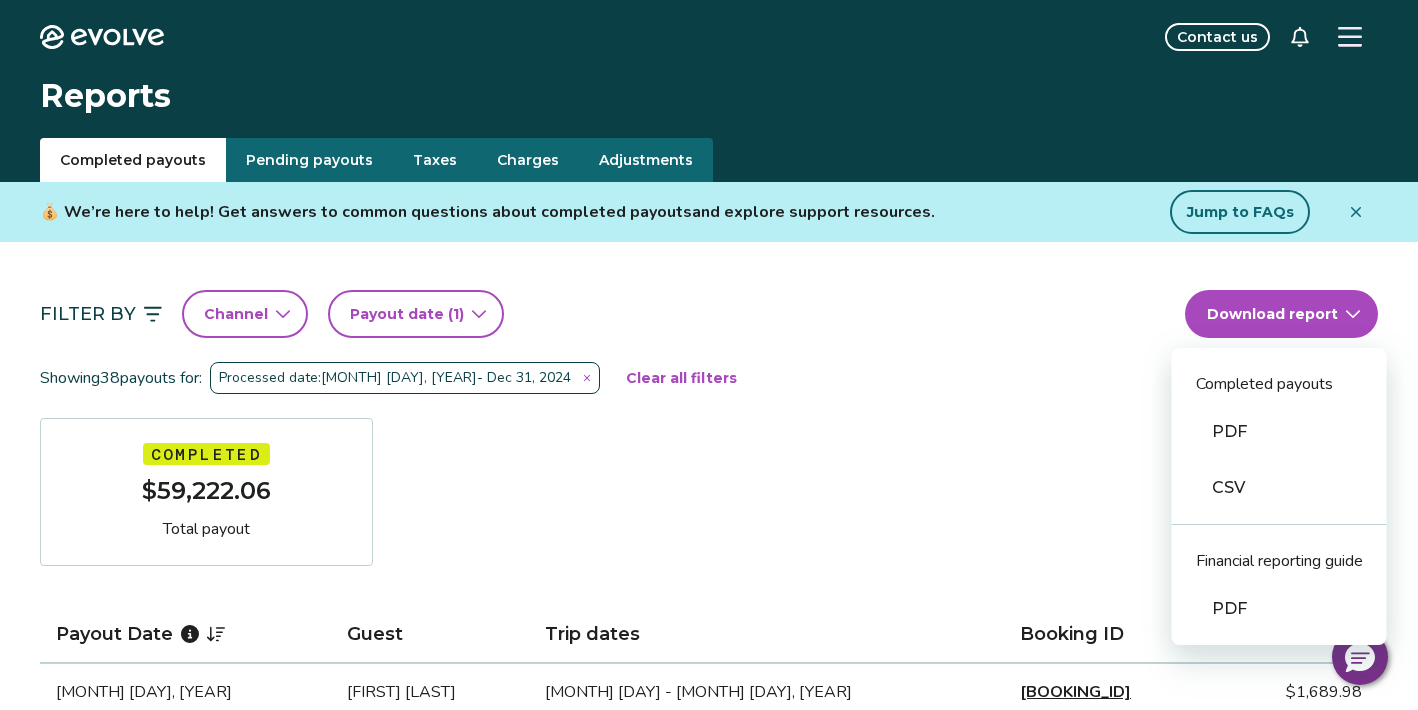 click on "Evolve Contact us Reports Completed payouts Pending payouts Taxes Charges Adjustments 💰 We’re here to help! Get answers to common questions about   completed payouts  and explore support resources. Jump to FAQs Filter By  Channel Payout date (1) Download   report Completed payouts PDF CSV Financial reporting guide PDF Showing  38  payouts   for: Processed date:  [MONTH] [DAY], [YEAR]  -   [MONTH] [DAY], [YEAR] Clear all filters Completed $[AMOUNT] Total payout Payout Date Guest Trip dates Booking ID Payout [MONTH] [DAY], [YEAR] [FIRST] [LAST] [MONTH] [DAY] - [MONTH] [DAY], [YEAR] [BOOKING_ID] $[AMOUNT] [MONTH] [DAY], [YEAR] [FIRST] [LAST] [MONTH] [DAY] - [MONTH] [DAY], [YEAR] [BOOKING_ID] $[AMOUNT] [MONTH] [DAY], [YEAR] [FIRST] [LAST] [MONTH] [DAY] - [MONTH] [DAY], [YEAR] [BOOKING_ID] $[AMOUNT] [MONTH] [DAY], [YEAR] [FIRST] [LAST] [MONTH] [DAY] - [MONTH] [DAY], [YEAR] [BOOKING_ID] $[AMOUNT] [MONTH] [DAY], [YEAR] [FIRST] [LAST] [MONTH] [DAY] - [MONTH] [DAY], [YEAR] [BOOKING_ID] $[AMOUNT] [MONTH] [DAY], [YEAR] [FIRST] [LAST] [MONTH] [DAY] - [MONTH] [DAY], [YEAR] [BOOKING_ID] $[AMOUNT] [MONTH] [DAY], [YEAR] [FIRST] [LAST] [MONTH] [DAY] - [MONTH] [DAY], [YEAR] [BOOKING_ID] $[AMOUNT] [MONTH] [DAY], [YEAR] [FIRST] [LAST] [MONTH] [DAY] - [MONTH] [DAY], [YEAR] [BOOKING_ID] $[AMOUNT] [MONTH] [DAY], [YEAR] [FIRST] [LAST] [MONTH] [DAY] - [MONTH] [DAY], [YEAR] [BOOKING_ID] $[AMOUNT]" at bounding box center [709, 1503] 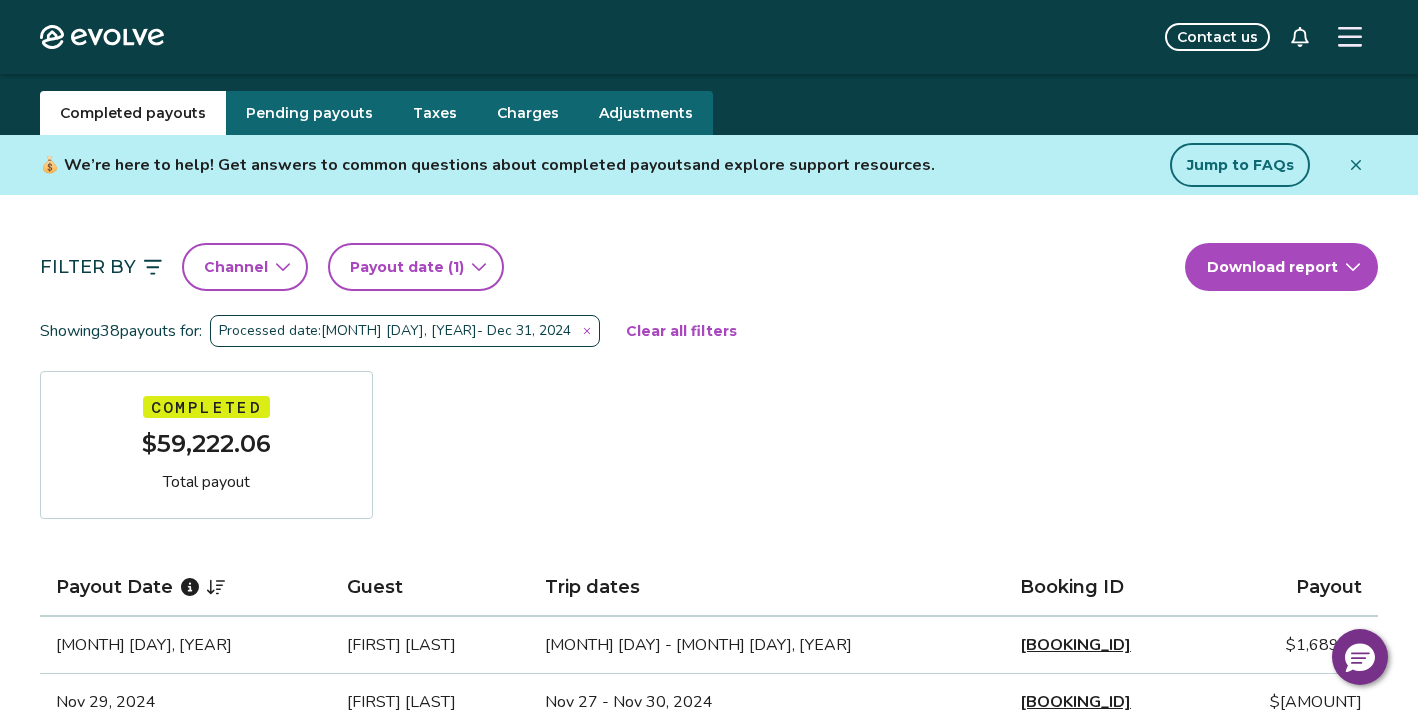 scroll, scrollTop: 52, scrollLeft: 0, axis: vertical 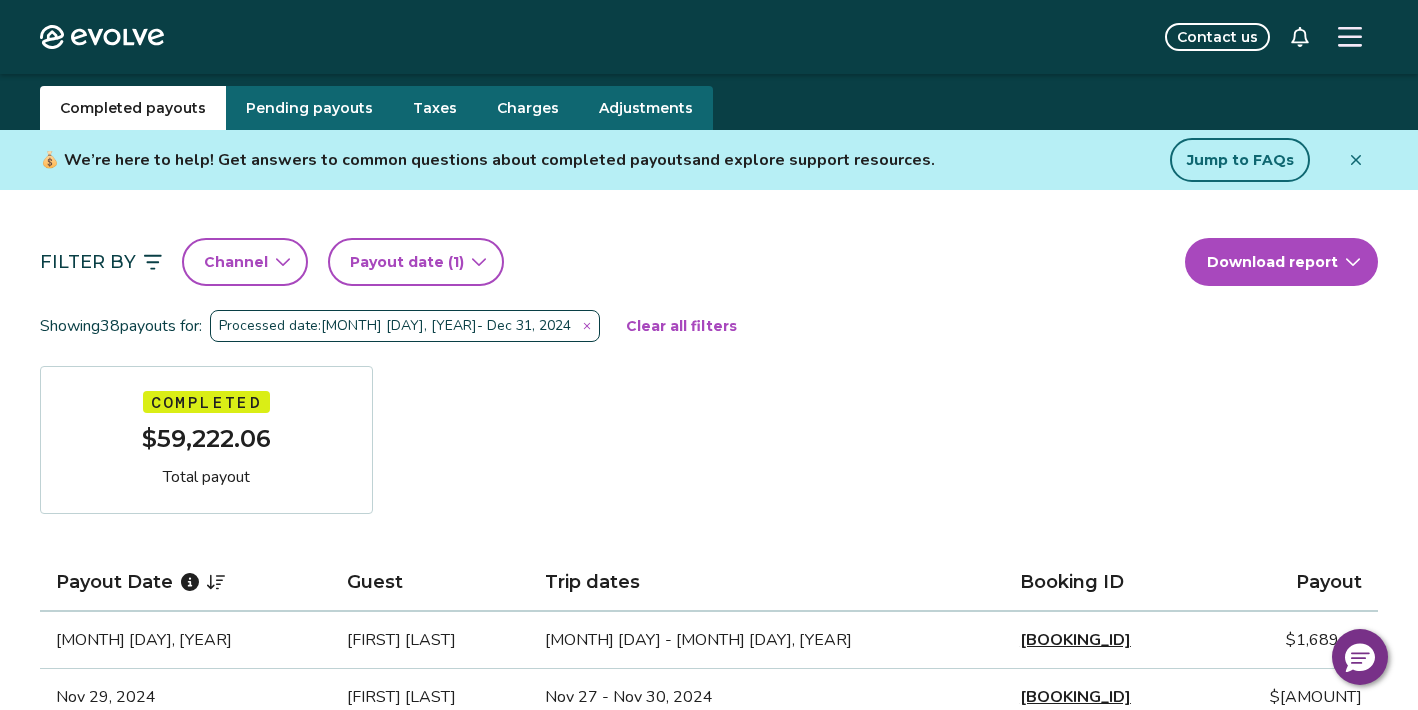 click on "Showing  38  payouts   for: Processed date:  [MONTH] [DAY], [YEAR]  -   [MONTH] [DAY], [YEAR] Clear all filters" at bounding box center (709, 326) 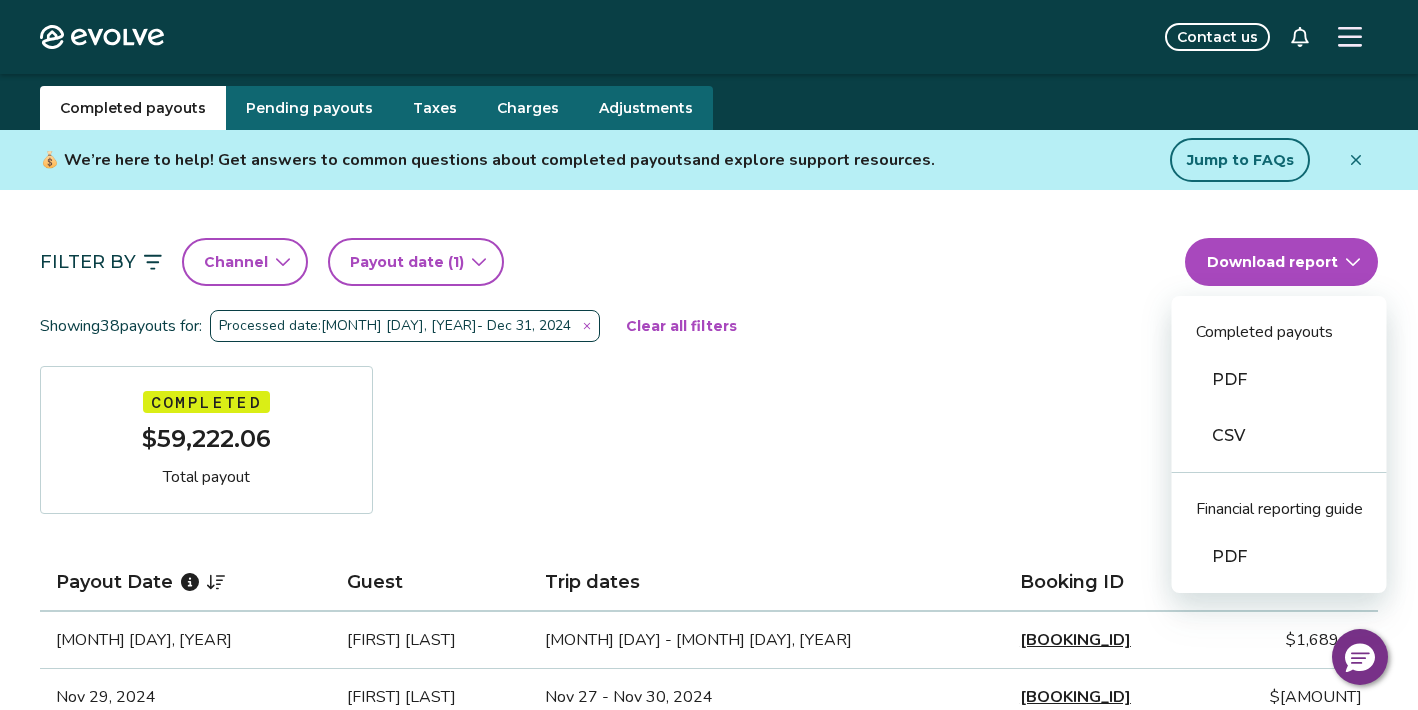click on "Evolve Contact us Reports Completed payouts Pending payouts Taxes Charges Adjustments 💰 We’re here to help! Get answers to common questions about   completed payouts  and explore support resources. Jump to FAQs Filter By  Channel Payout date (1) Download   report Completed payouts PDF CSV Financial reporting guide PDF Showing  38  payouts   for: Processed date:  [MONTH] [DAY], [YEAR]  -   [MONTH] [DAY], [YEAR] Clear all filters Completed $[AMOUNT] Total payout Payout Date Guest Trip dates Booking ID Payout [MONTH] [DAY], [YEAR] [FIRST] [LAST] [MONTH] [DAY] - [MONTH] [DAY], [YEAR] [BOOKING_ID] $[AMOUNT] [MONTH] [DAY], [YEAR] [FIRST] [LAST] [MONTH] [DAY] - [MONTH] [DAY], [YEAR] [BOOKING_ID] $[AMOUNT] [MONTH] [DAY], [YEAR] [FIRST] [LAST] [MONTH] [DAY] - [MONTH] [DAY], [YEAR] [BOOKING_ID] $[AMOUNT] [MONTH] [DAY], [YEAR] [FIRST] [LAST] [MONTH] [DAY] - [MONTH] [DAY], [YEAR] [BOOKING_ID] $[AMOUNT] [MONTH] [DAY], [YEAR] [FIRST] [LAST] [MONTH] [DAY] - [MONTH] [DAY], [YEAR] [BOOKING_ID] $[AMOUNT] [MONTH] [DAY], [YEAR] [FIRST] [LAST] [MONTH] [DAY] - [MONTH] [DAY], [YEAR] [BOOKING_ID] $[AMOUNT] [MONTH] [DAY], [YEAR] [FIRST] [LAST] [MONTH] [DAY] - [MONTH] [DAY], [YEAR] [BOOKING_ID] $[AMOUNT] [MONTH] [DAY], [YEAR] [FIRST] [LAST] [MONTH] [DAY] - [MONTH] [DAY], [YEAR] [BOOKING_ID] $[AMOUNT] [MONTH] [DAY], [YEAR] [FIRST] [LAST] [MONTH] [DAY] - [MONTH] [DAY], [YEAR] [BOOKING_ID] $[AMOUNT]" at bounding box center (709, 1451) 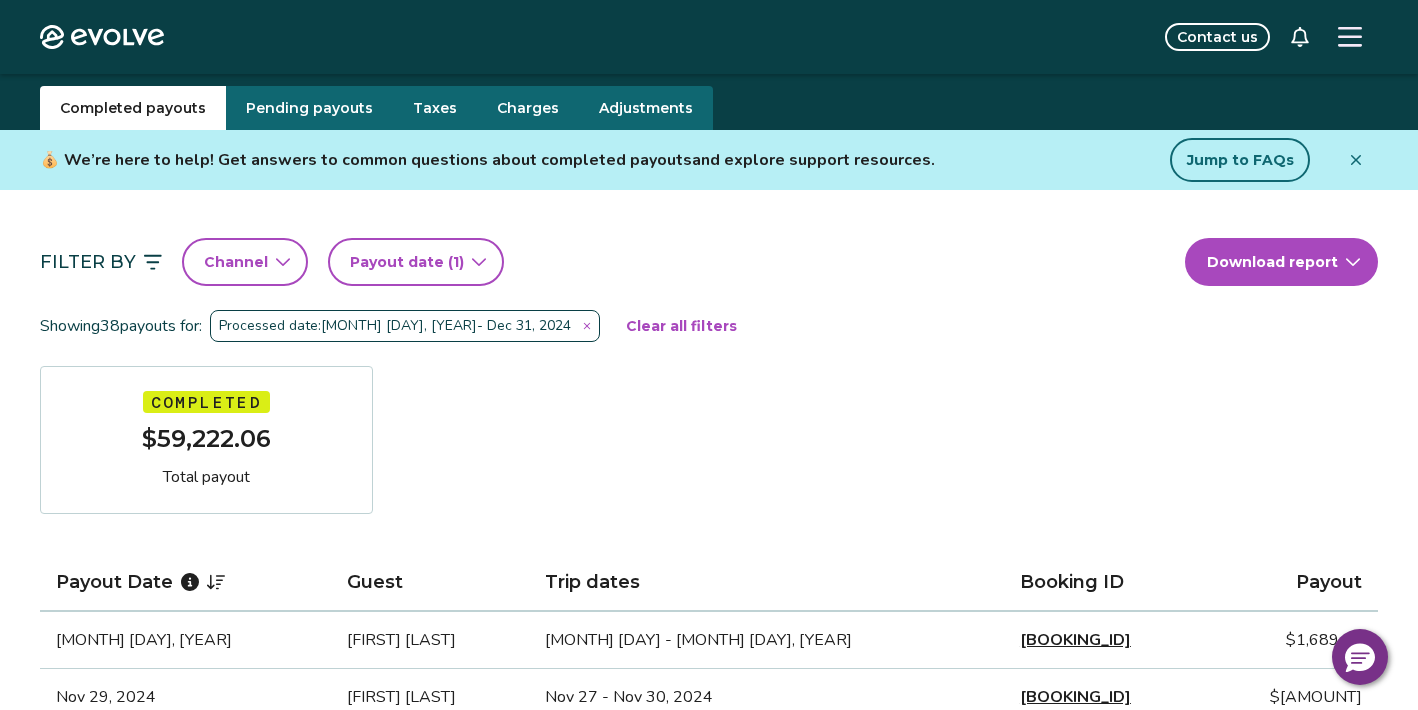 scroll, scrollTop: 0, scrollLeft: 0, axis: both 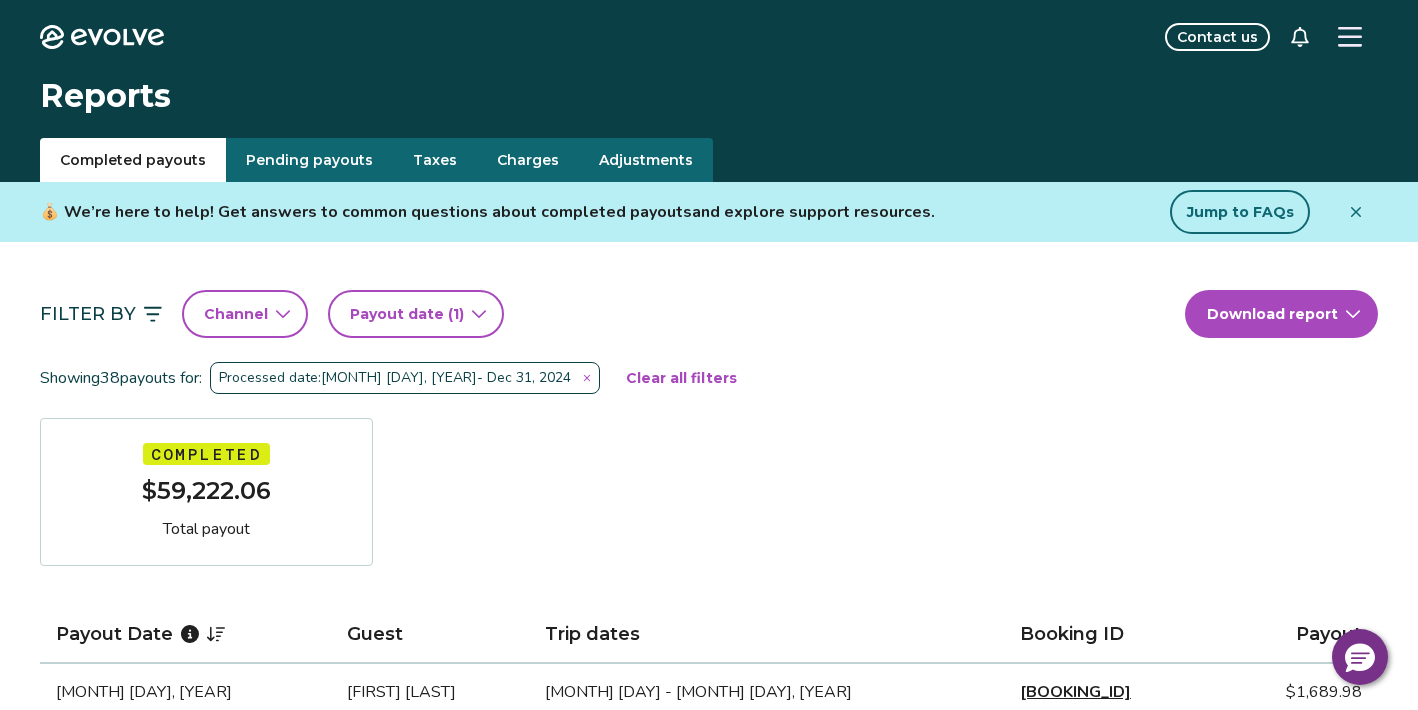 click on "Taxes" at bounding box center [435, 160] 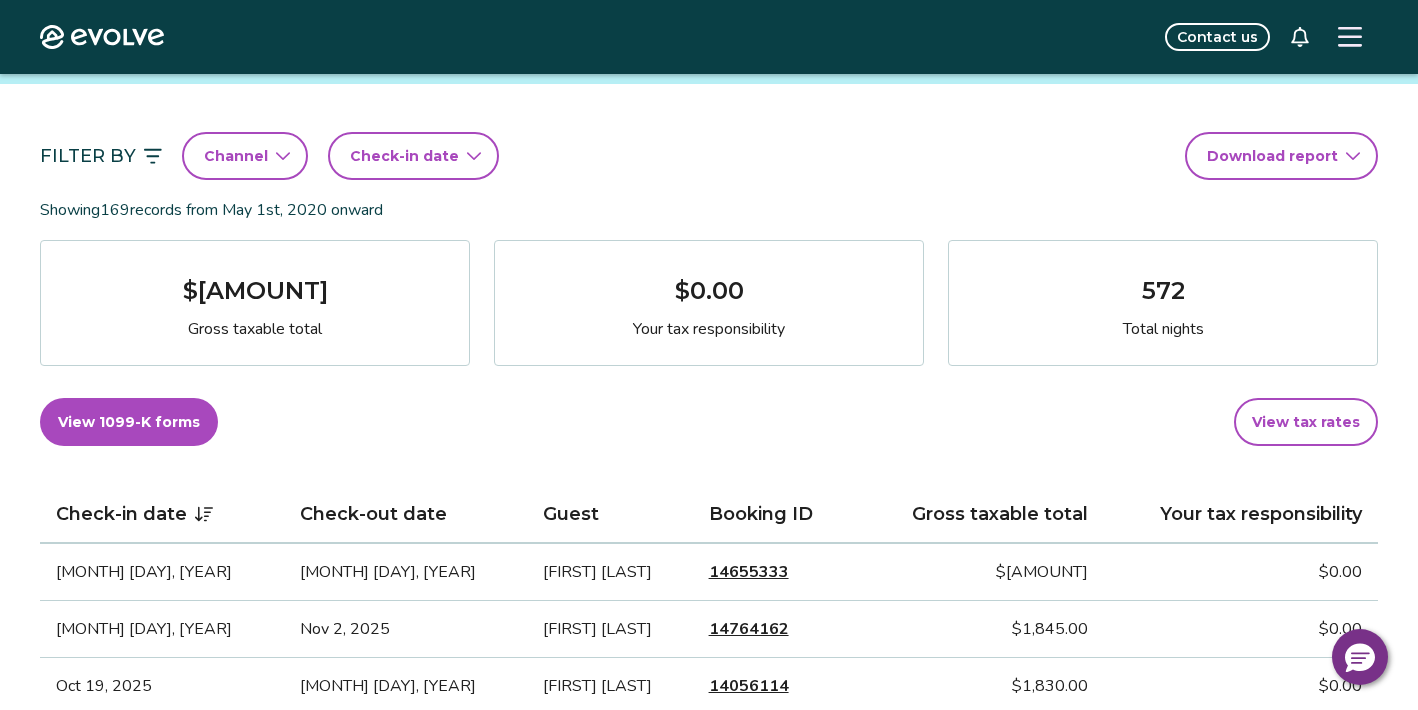 scroll, scrollTop: 154, scrollLeft: 0, axis: vertical 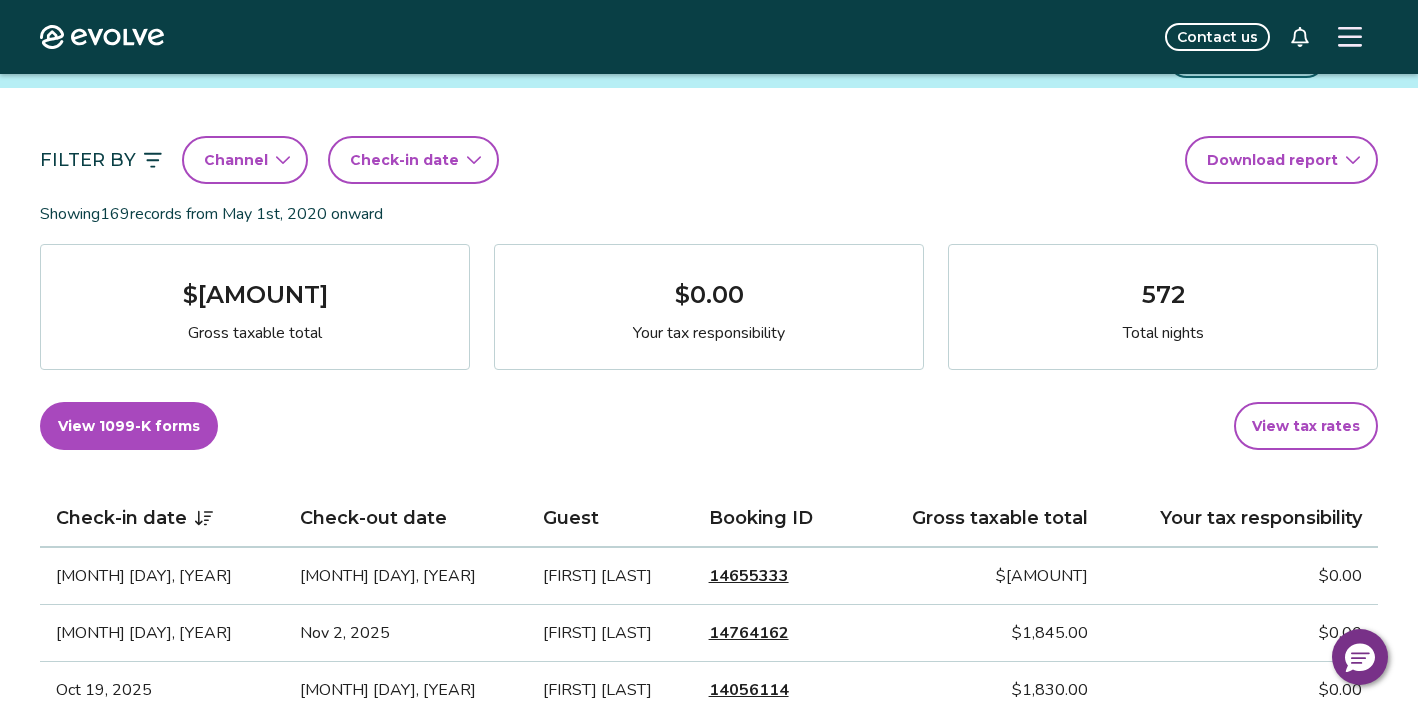 click on "Check-in date" at bounding box center (404, 160) 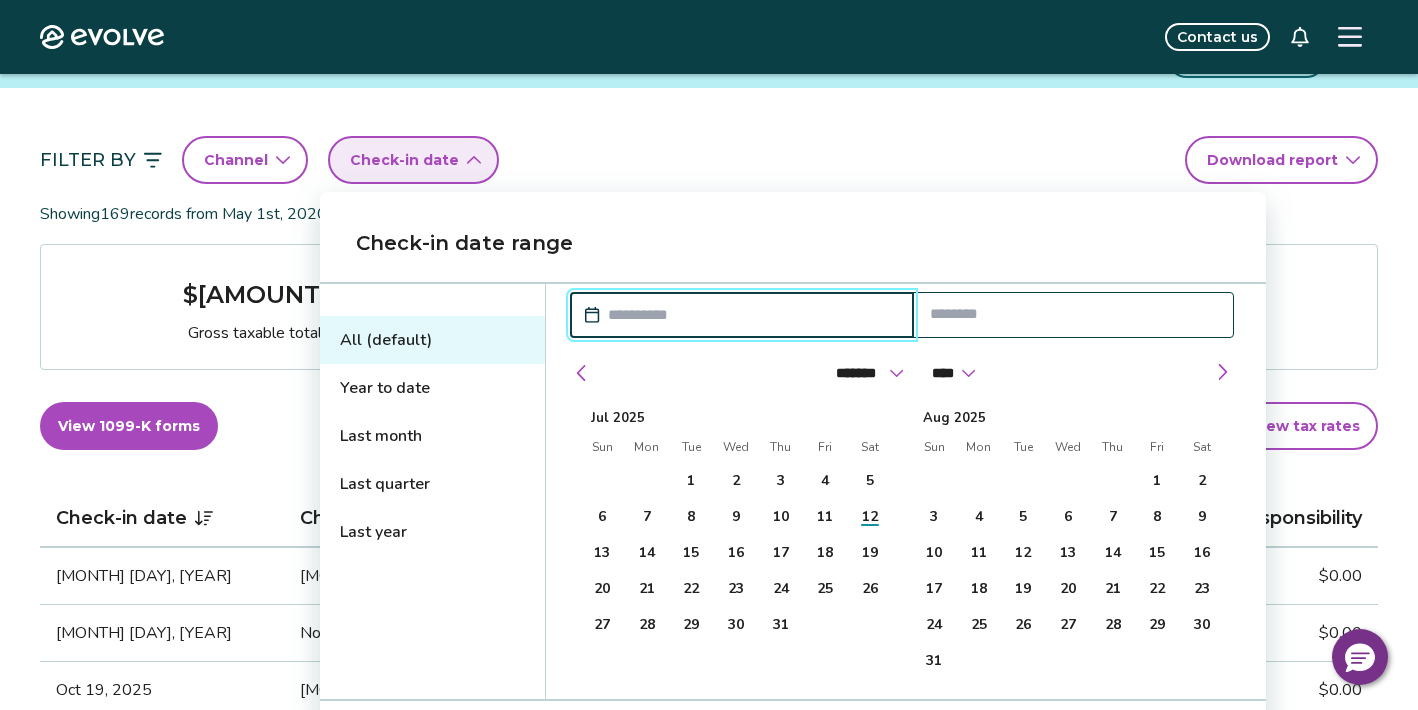 click on "Last year" at bounding box center (432, 532) 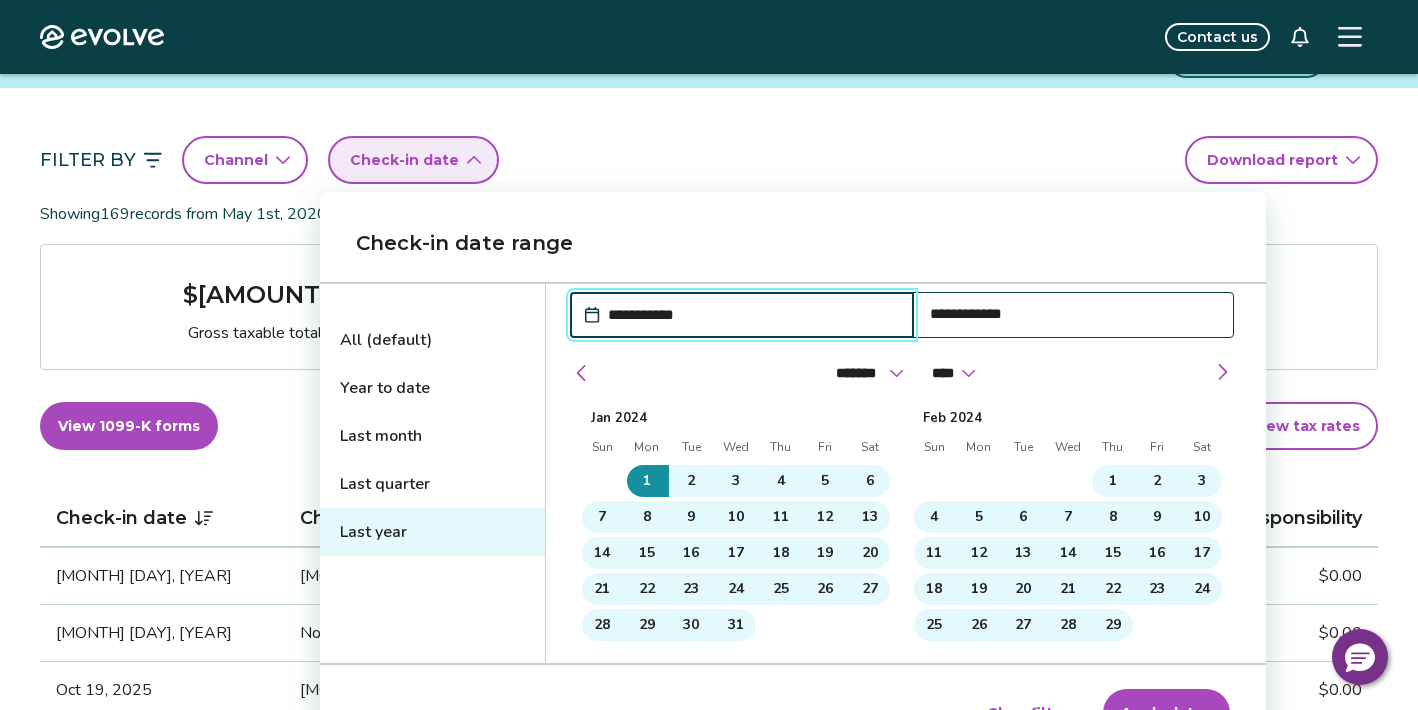 click on "Last year" at bounding box center [432, 532] 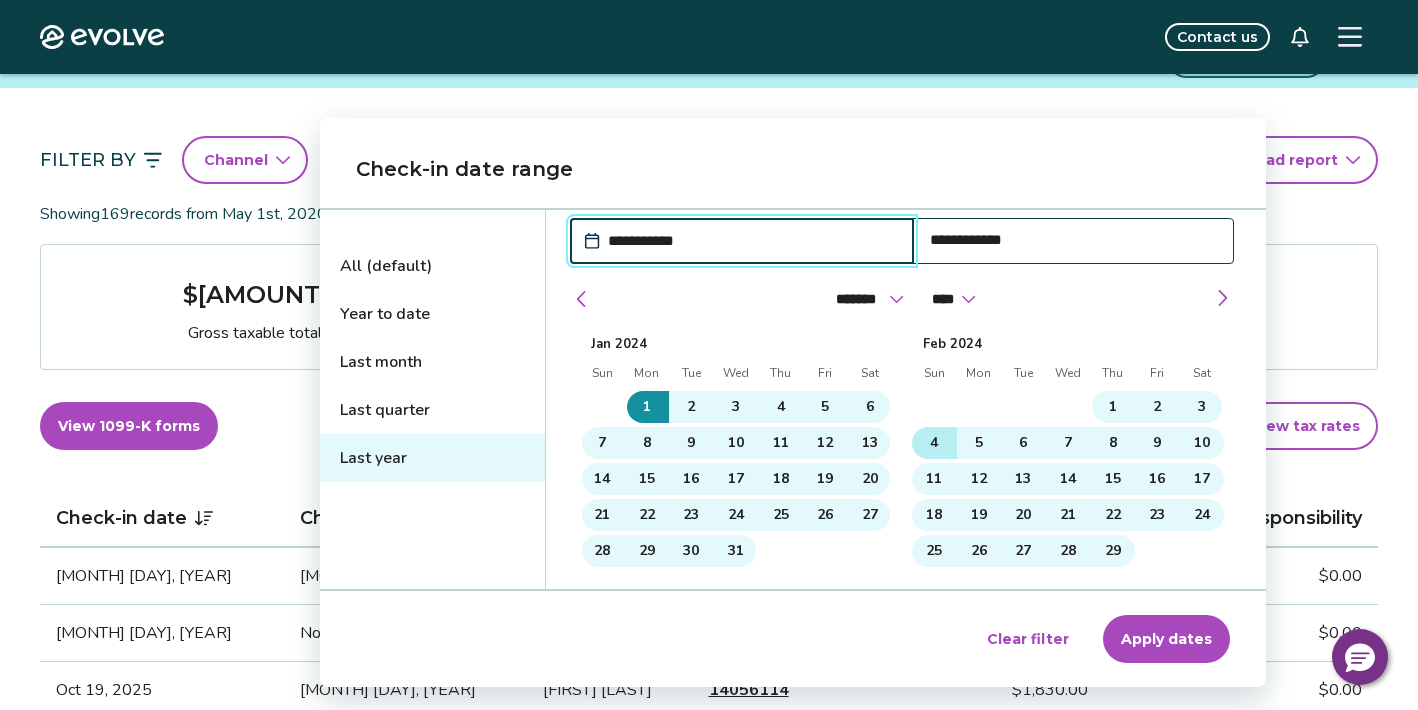 scroll, scrollTop: 228, scrollLeft: 0, axis: vertical 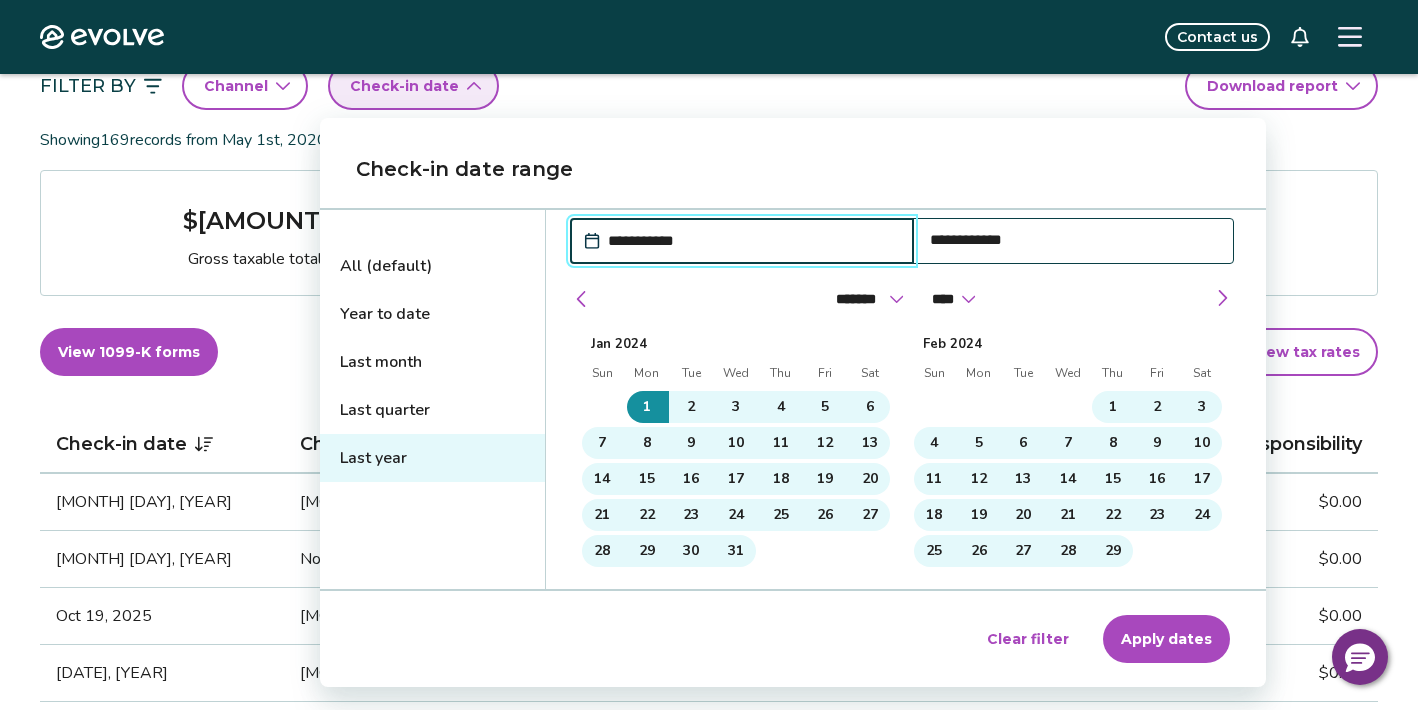 click on "Apply dates" at bounding box center [1166, 639] 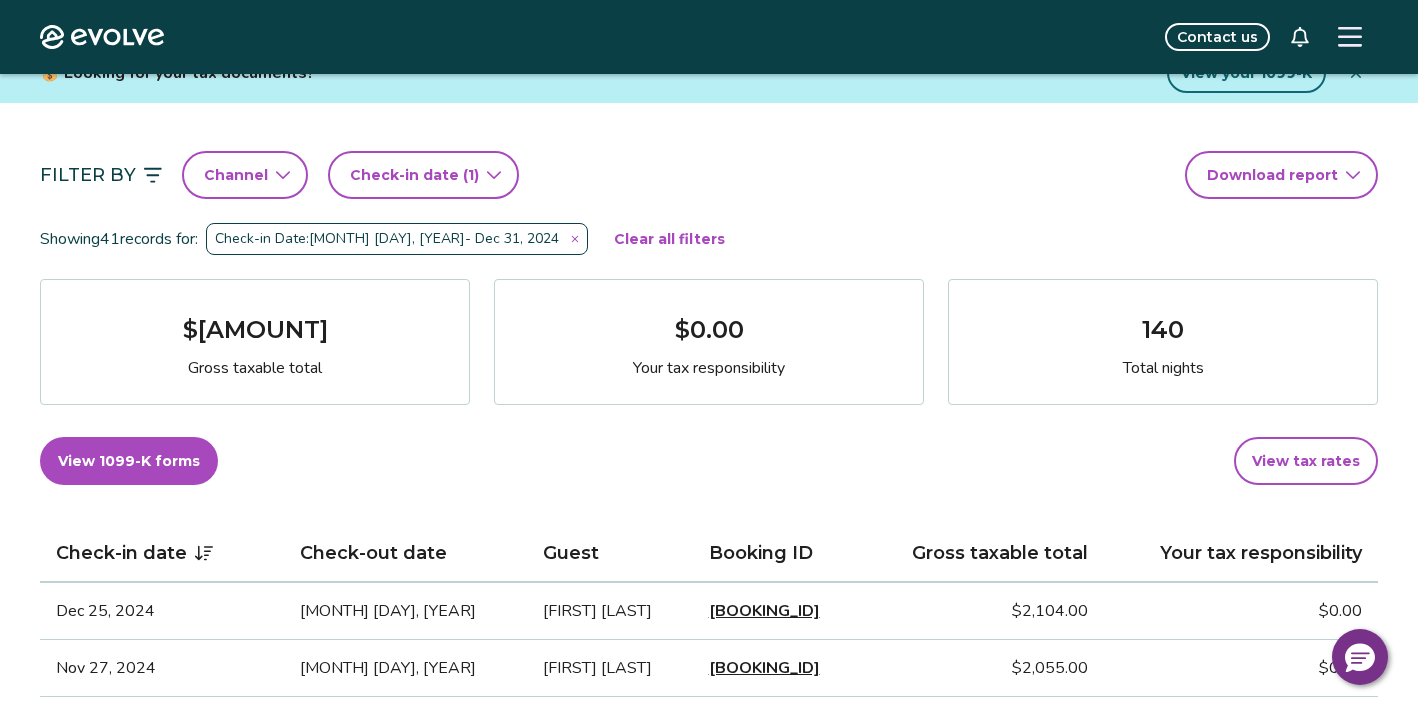 scroll, scrollTop: 141, scrollLeft: 0, axis: vertical 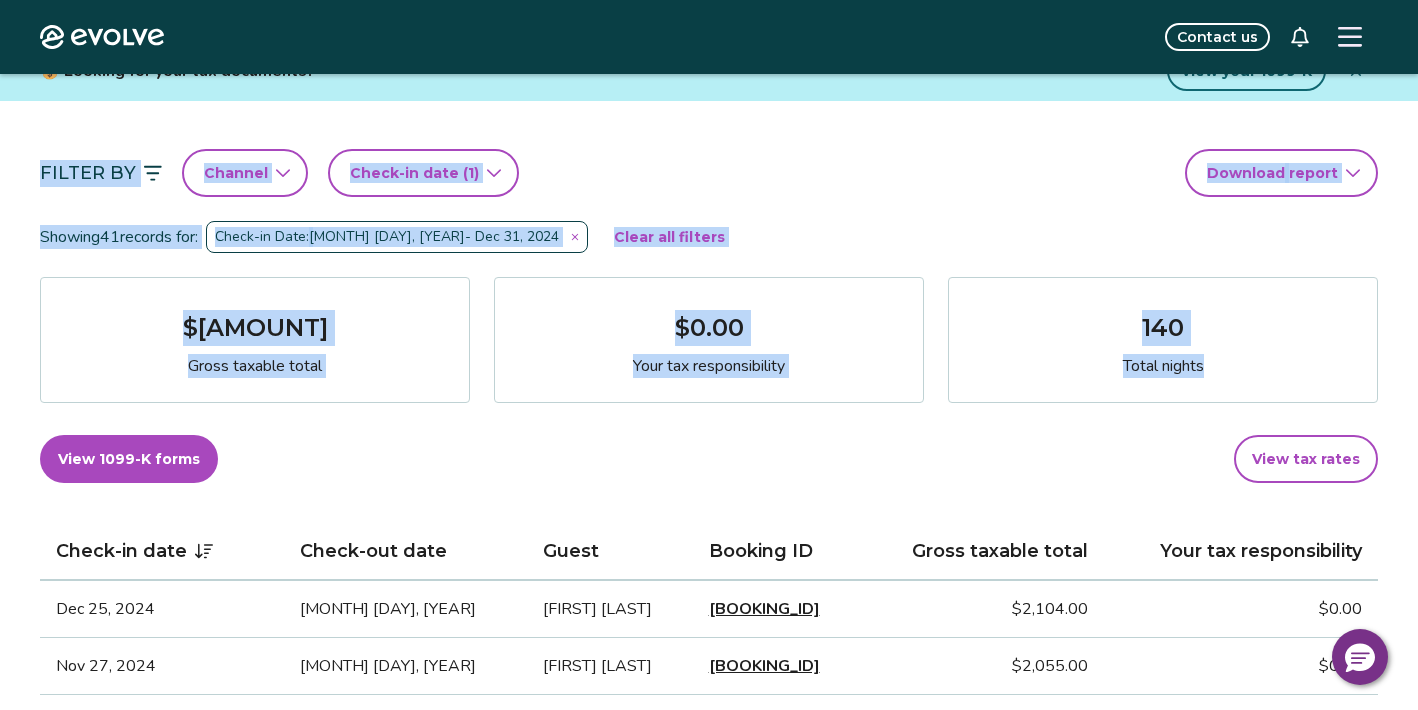 drag, startPoint x: 45, startPoint y: 123, endPoint x: 1237, endPoint y: 376, distance: 1218.5537 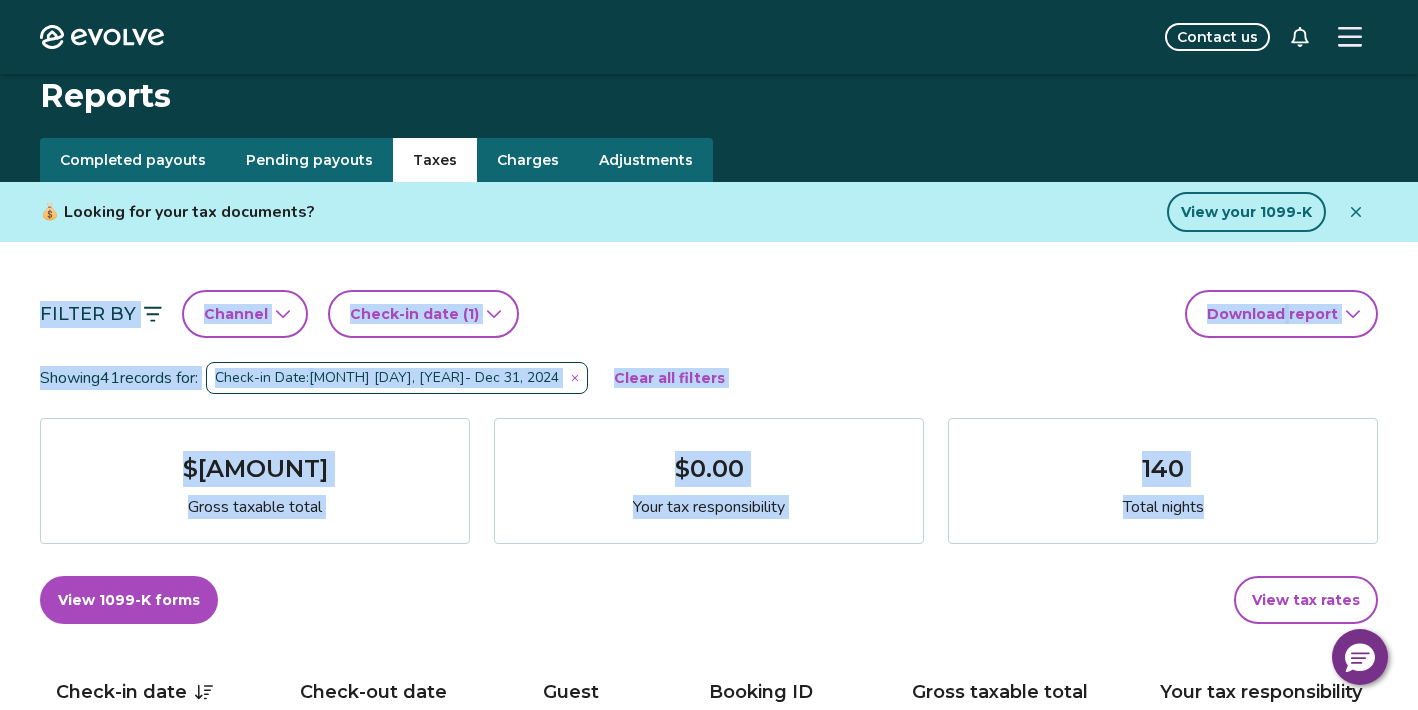 scroll, scrollTop: 48, scrollLeft: 0, axis: vertical 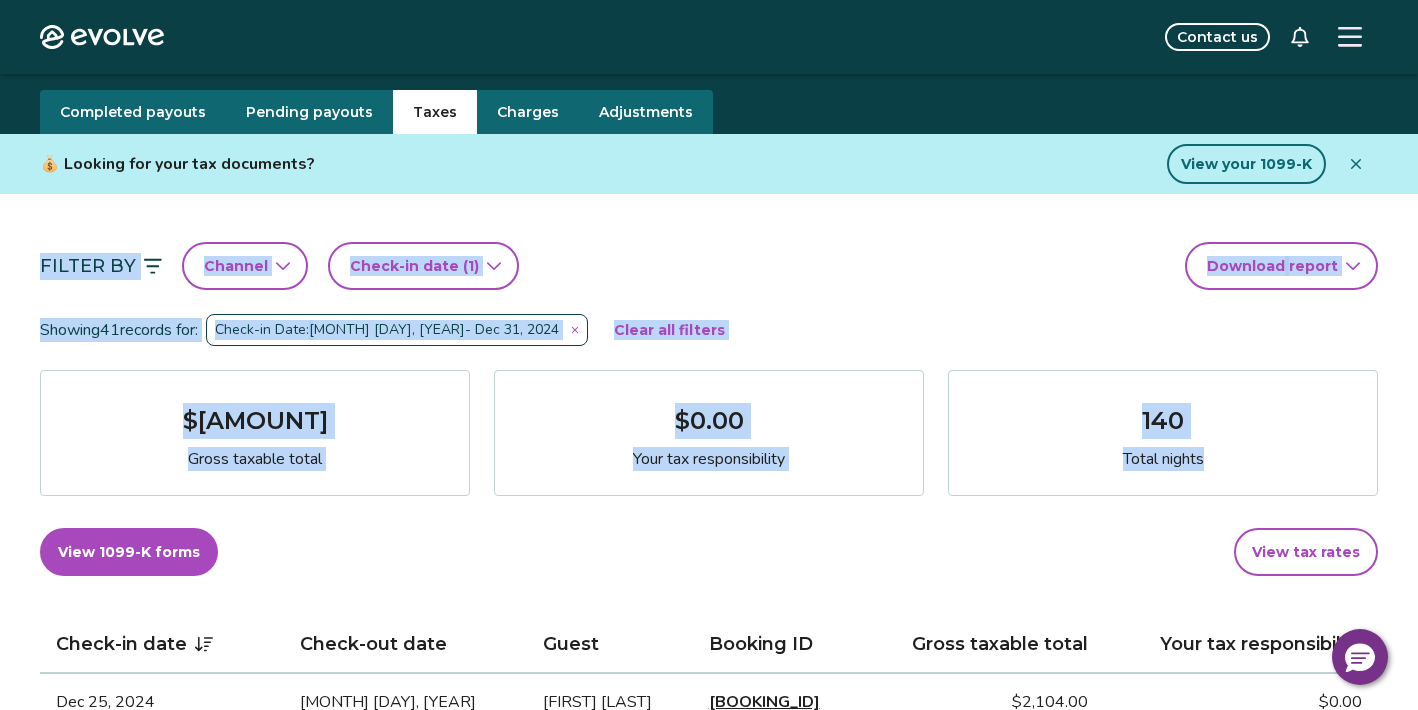 click on "Showing  41  records   for: Check-in Date:  [DATE]  -   [DATE] Clear all filters" at bounding box center [709, 330] 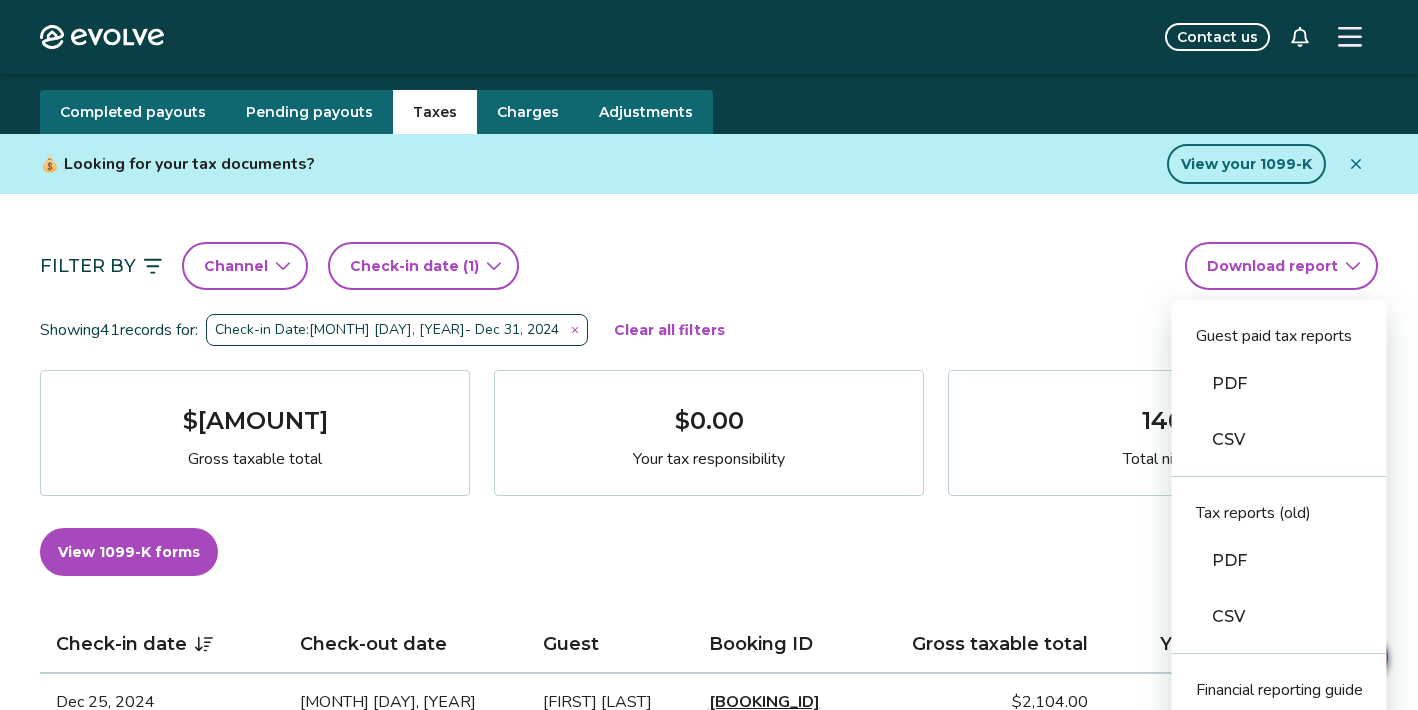 click on "Evolve Contact us Reports Completed payouts Pending payouts Taxes Charges Adjustments 💰 Looking for your tax documents? View your 1099-K Filter By  Channel Payout date (1) Download   report Completed payouts PDF CSV Financial reporting guide PDF Showing  41  records   for: Check-in Date:  [MONTH] [DAY], [YEAR]  -   [MONTH] [DAY], [YEAR] Clear all filters $[AMOUNT] Gross taxable total $[AMOUNT] Your tax responsibility [NUMBER] Total nights View 1099-K forms View tax rates Check-in date Check-out date Guest Booking ID Gross taxable total Your tax responsibility [MONTH] [DAY], [YEAR] [MONTH] [DAY], [YEAR] [FIRST] [LAST] [BOOKING_ID] $[AMOUNT] $[AMOUNT] [MONTH] [DAY], [YEAR] [MONTH] [DAY], [YEAR] [FIRST] [LAST] [BOOKING_ID] $[AMOUNT] $[AMOUNT] [MONTH] [DAY], [YEAR] [MONTH] [DAY], [YEAR] [FIRST] [LAST] [BOOKING_ID] $[AMOUNT] $[AMOUNT] [MONTH] [DAY], [YEAR] [MONTH] [DAY], [YEAR] [FIRST] [LAST] [BOOKING_ID] $[AMOUNT] $[AMOUNT] [MONTH] [DAY], [YEAR] [MONTH] [DAY], [YEAR] [FIRST] [LAST] [BOOKING_ID] $[AMOUNT] $[AMOUNT] [MONTH] [DAY], [YEAR] [MONTH] [DAY], [YEAR] [FIRST] [LAST] [BOOKING_ID] $[AMOUNT] $[AMOUNT] [MONTH] [DAY], [YEAR] [MONTH] [DAY], [YEAR] [FIRST] [LAST] [BOOKING_ID] $[AMOUNT] $[AMOUNT] [MONTH] [DAY], [YEAR] [MONTH] [DAY], [YEAR] [FIRST] [LAST] [BOOKING_ID] $[AMOUNT] $[AMOUNT] [MONTH] [DAY], [YEAR] [MONTH] [DAY], [YEAR] [FIRST] [LAST] [BOOKING_ID] $[AMOUNT] $[AMOUNT] [MONTH] [DAY], [YEAR] [MONTH] [DAY], [YEAR] [FIRST] [LAST] [BOOKING_ID] $[AMOUNT] $[AMOUNT] [MONTH] [DAY], [YEAR] [MONTH] [DAY], [YEAR] [FIRST] [LAST] [BOOKING_ID] $[AMOUNT] $[AMOUNT]" at bounding box center [709, 1524] 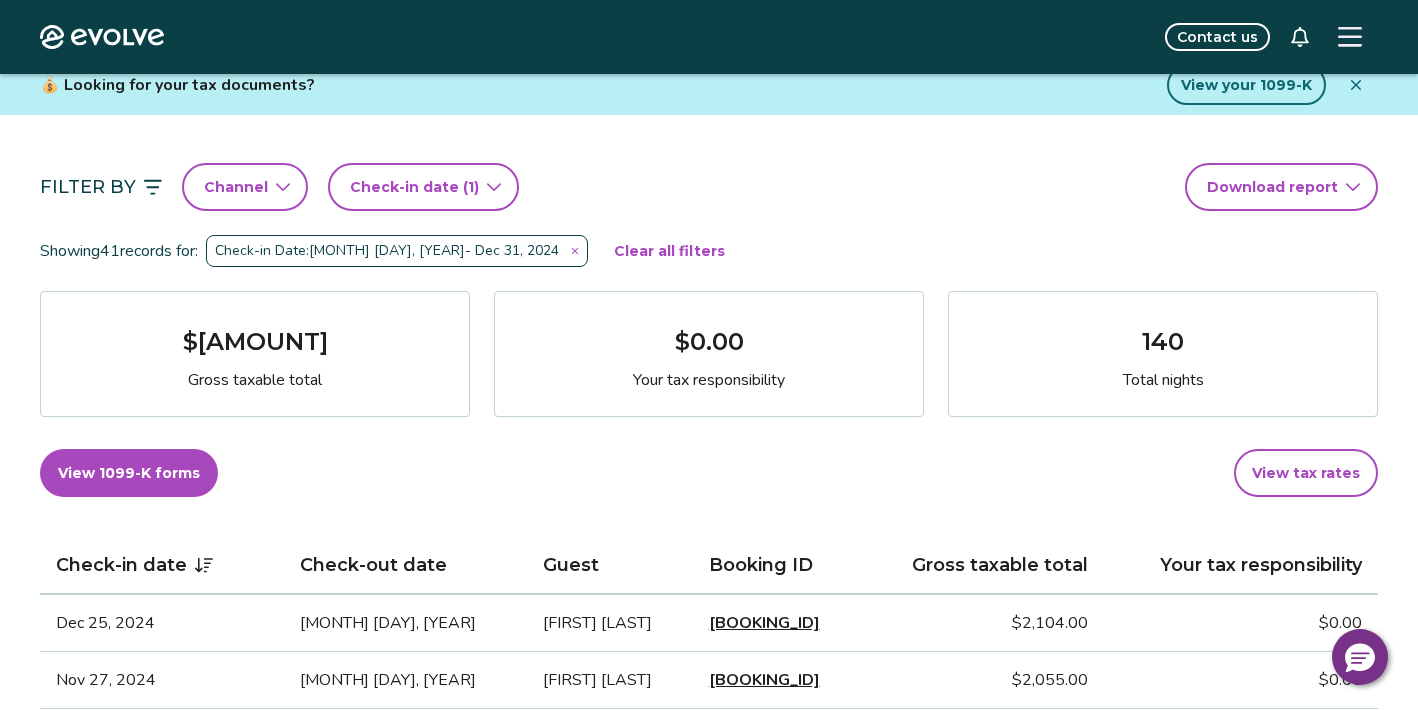 scroll, scrollTop: 128, scrollLeft: 0, axis: vertical 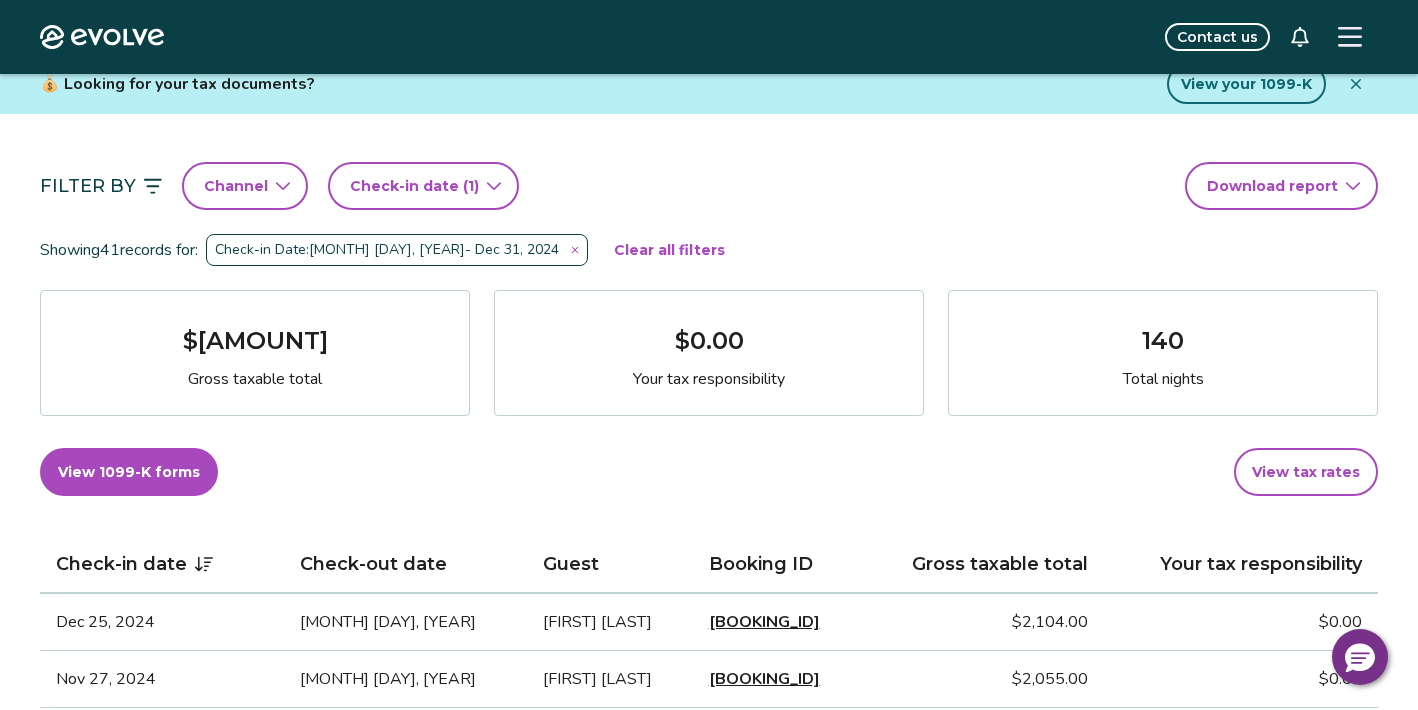 click on "View 1099-K forms" at bounding box center [129, 472] 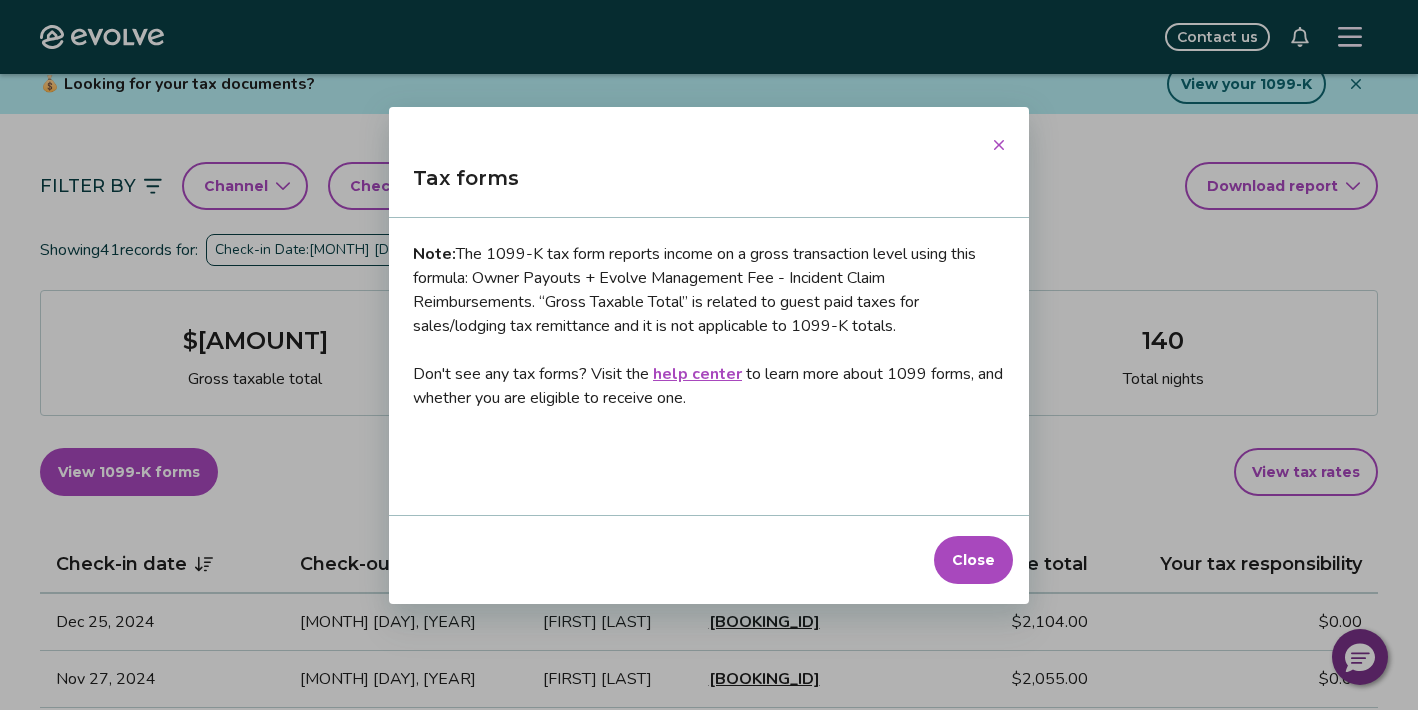 click on "Close" at bounding box center [973, 560] 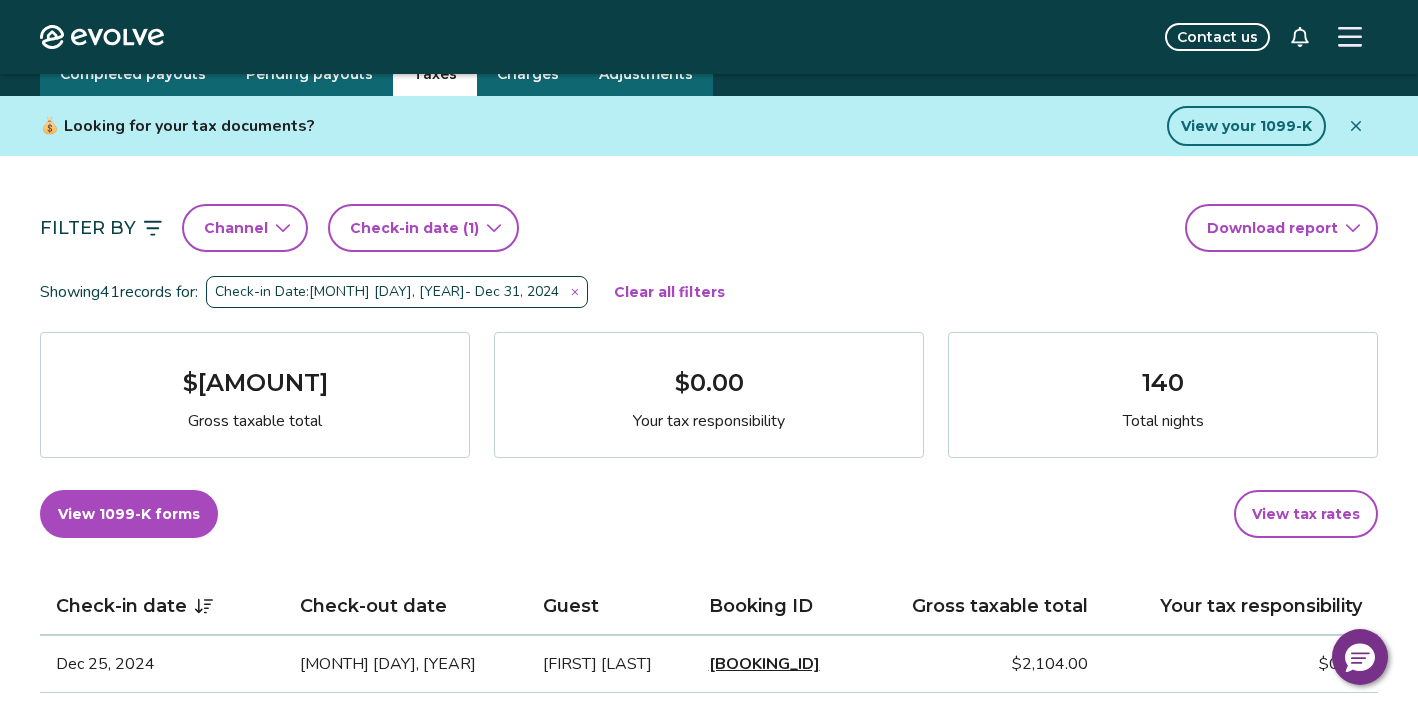scroll, scrollTop: 85, scrollLeft: 0, axis: vertical 